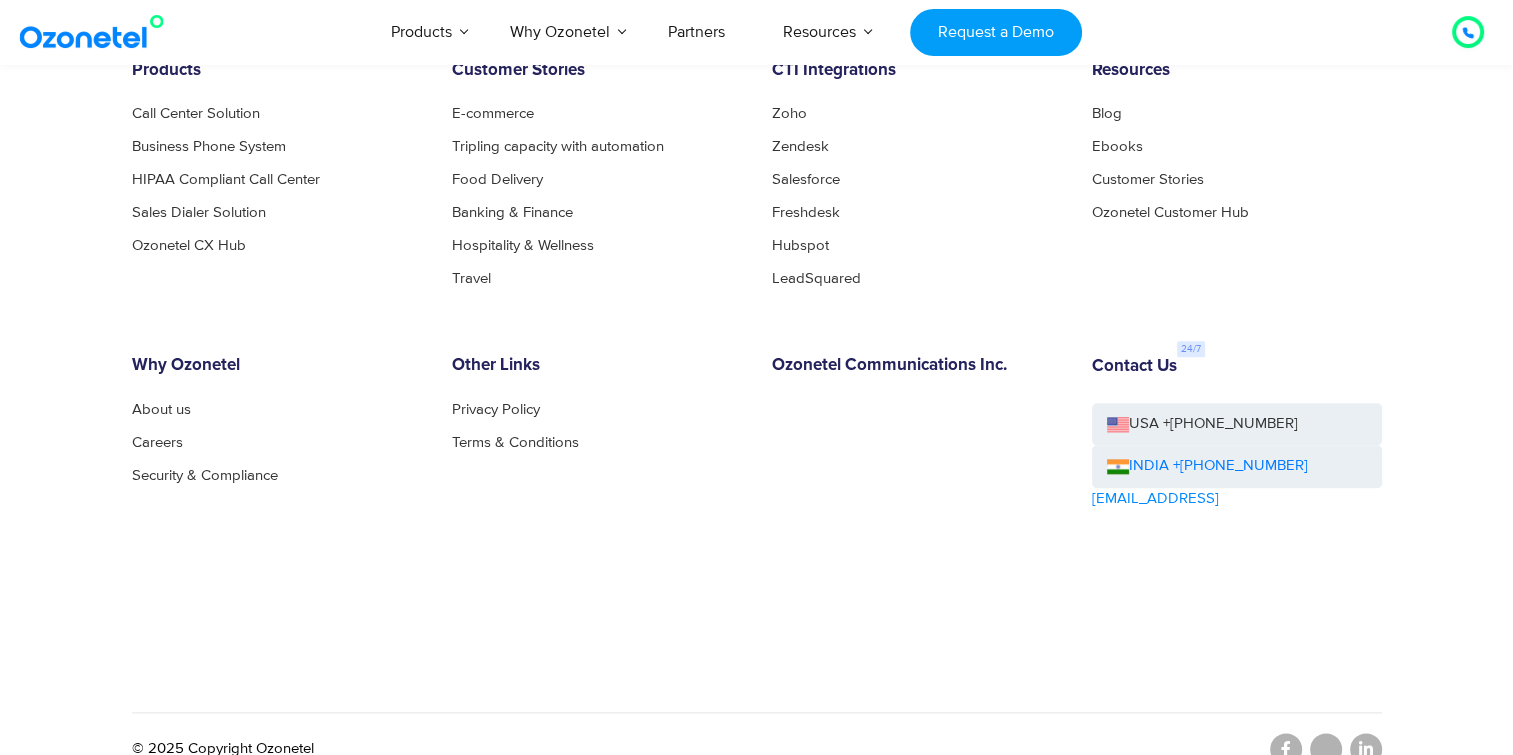 scroll, scrollTop: 2220, scrollLeft: 0, axis: vertical 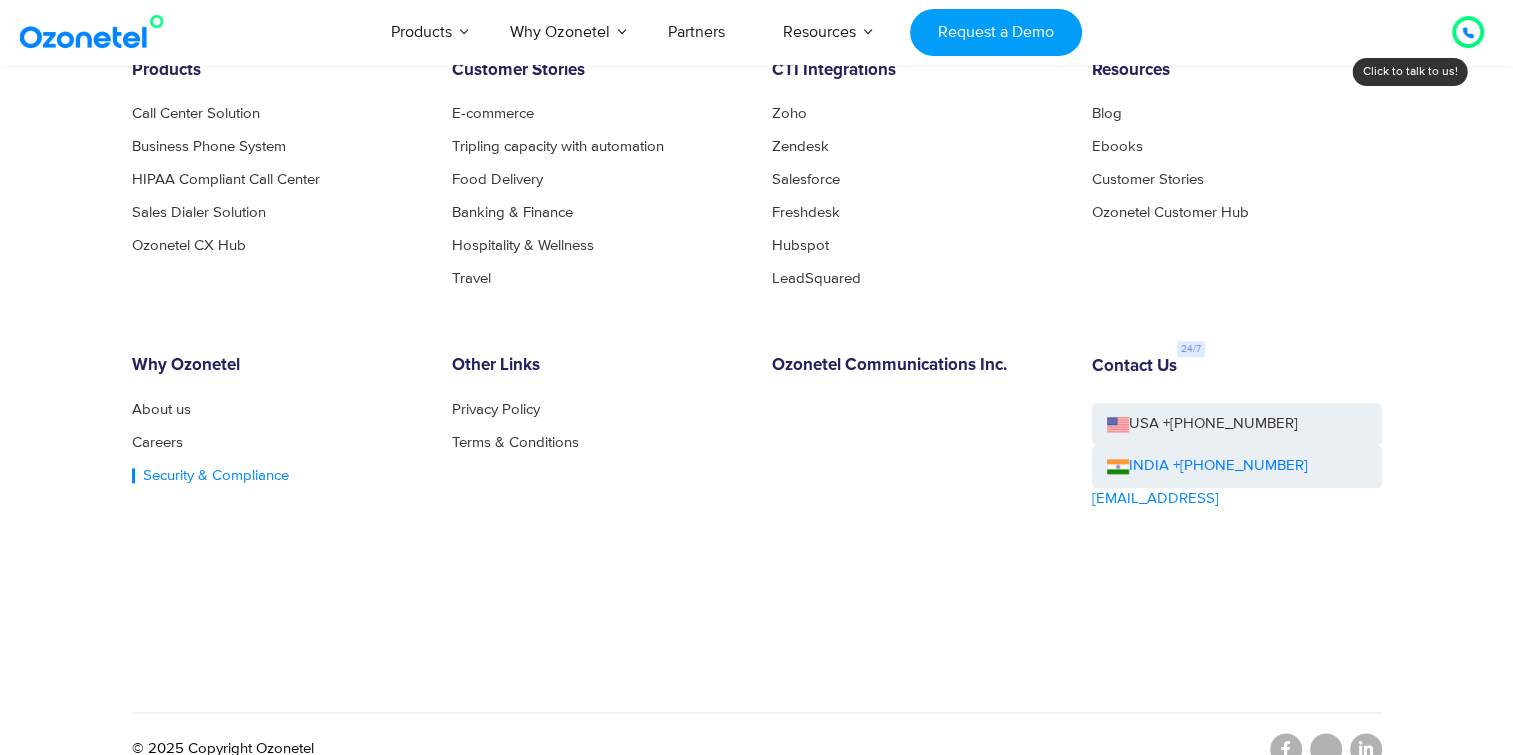 click on "Security & Compliance" at bounding box center (210, 475) 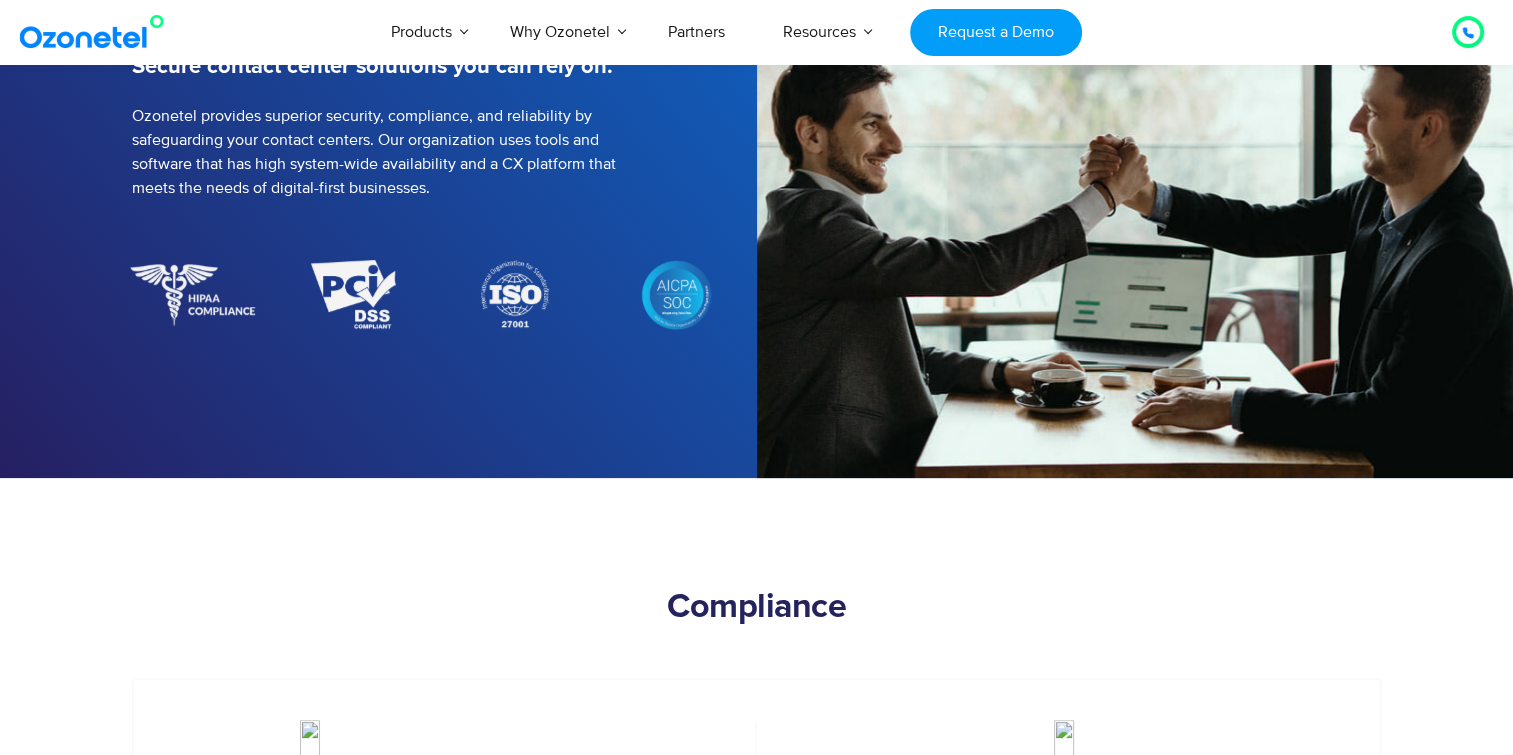 scroll, scrollTop: 400, scrollLeft: 0, axis: vertical 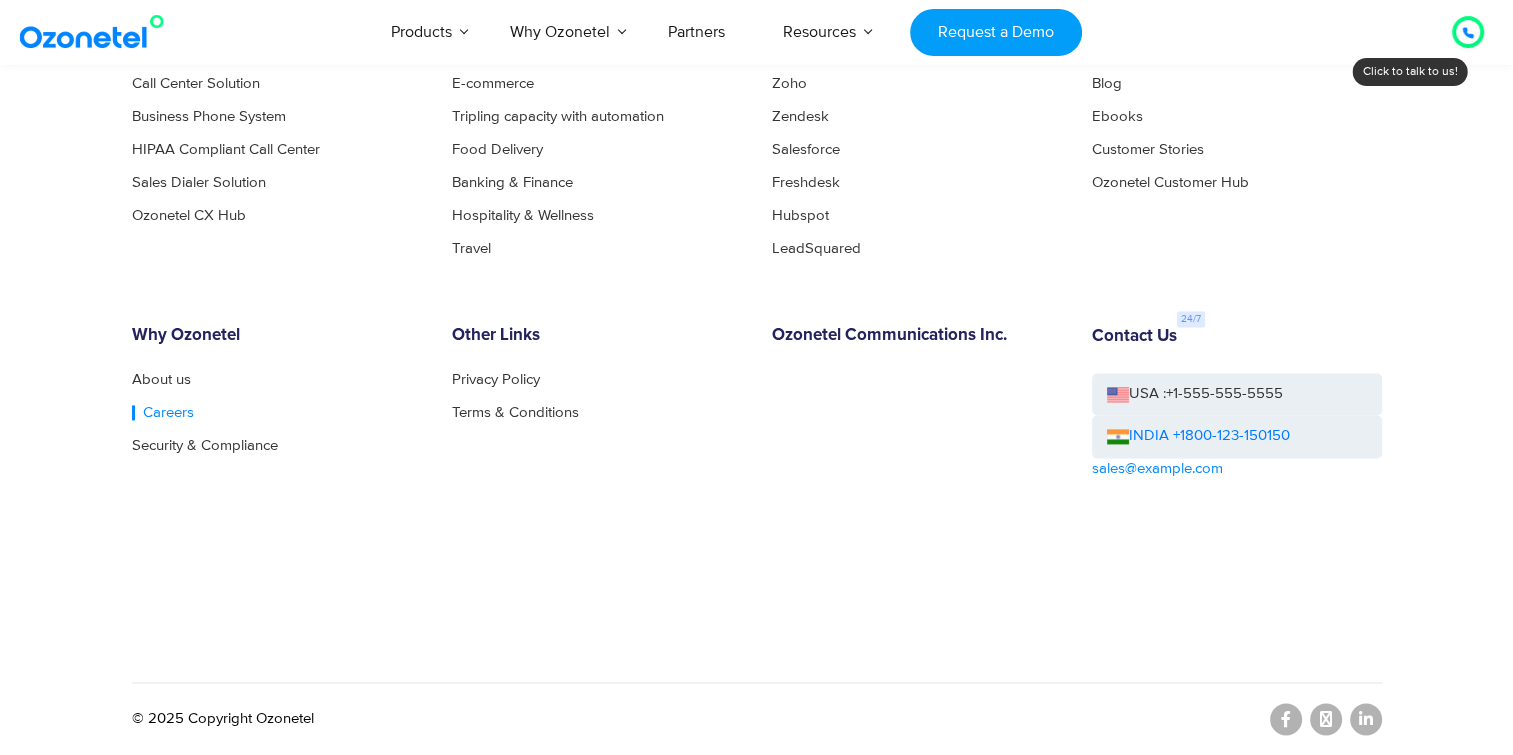 click on "Careers" at bounding box center (163, 412) 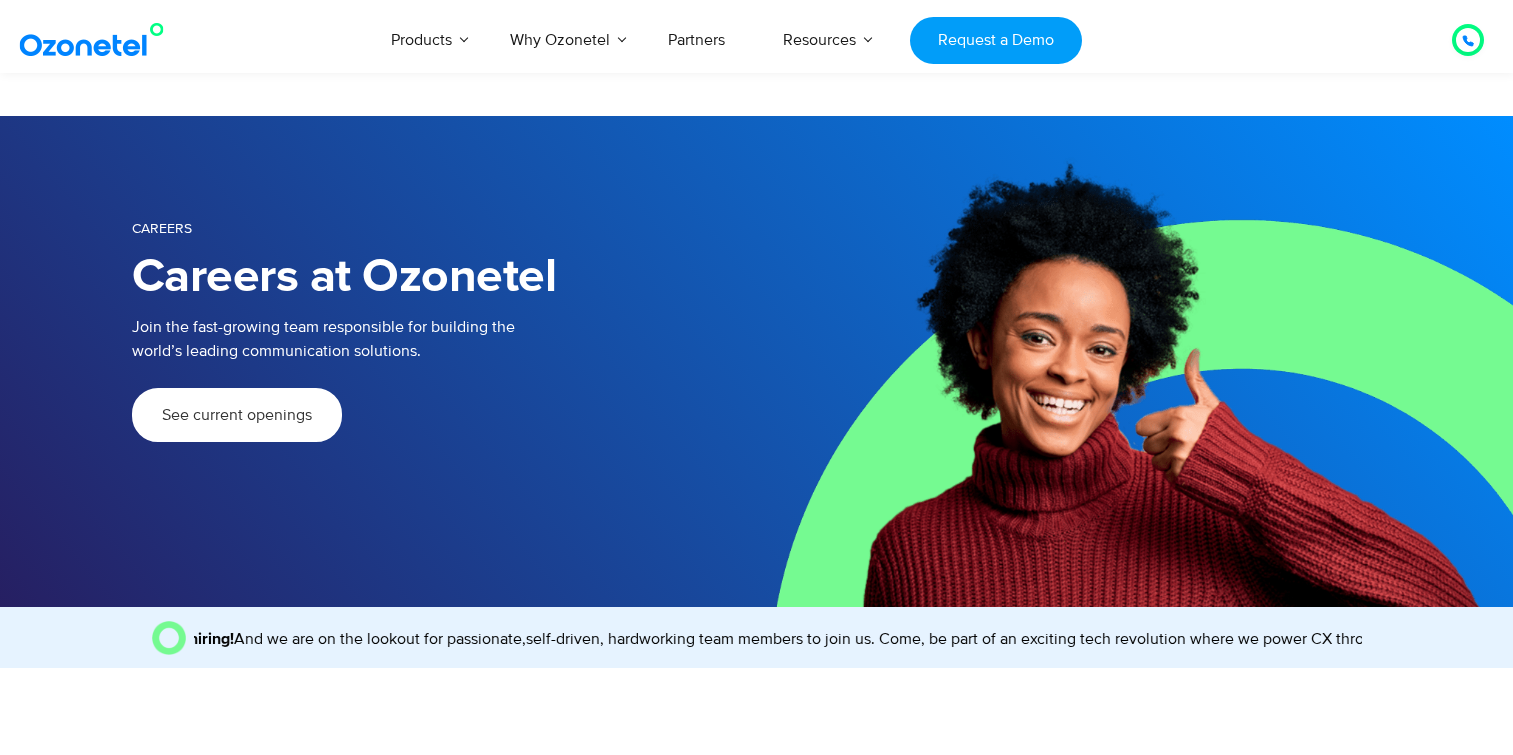 scroll, scrollTop: 500, scrollLeft: 0, axis: vertical 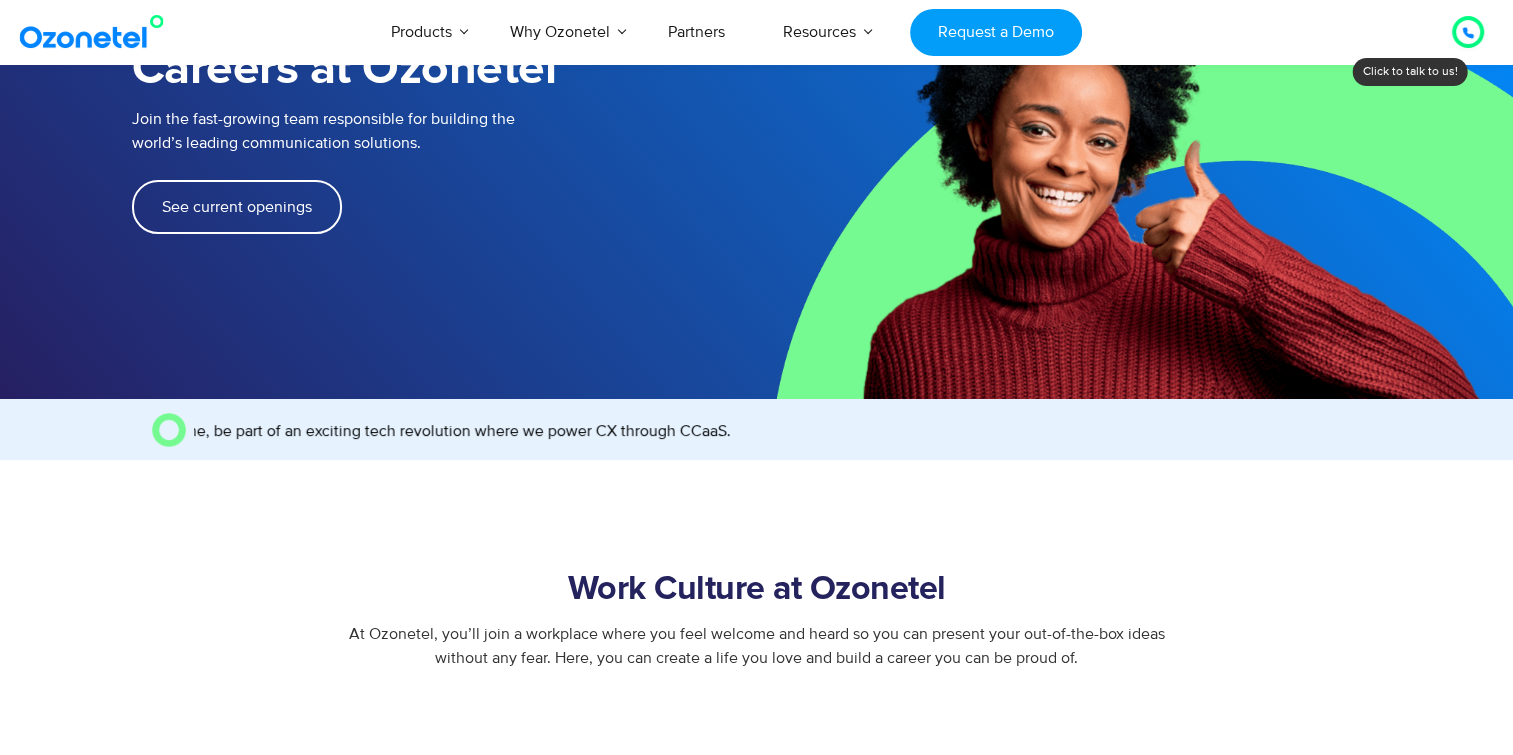 click on "See current openings" at bounding box center (237, 207) 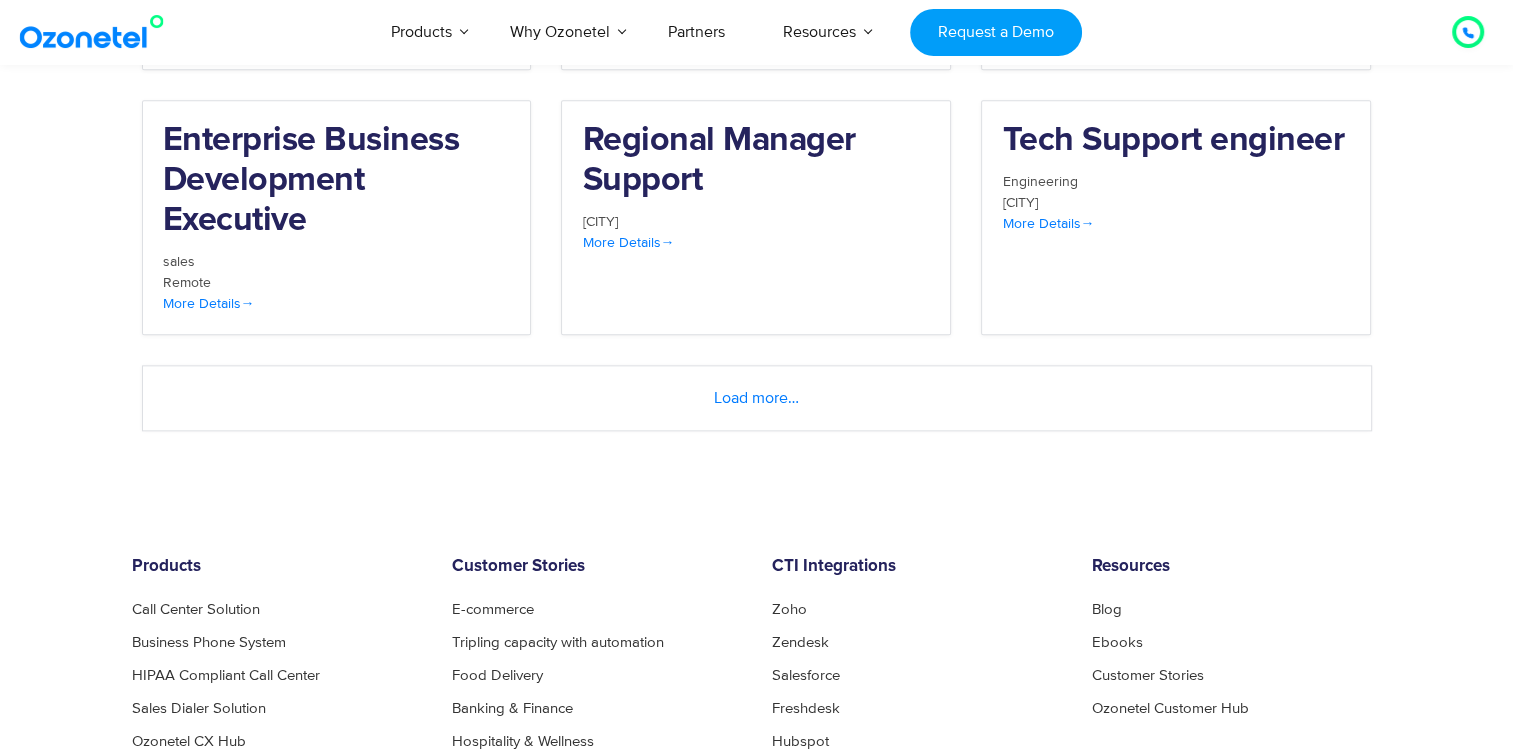 scroll, scrollTop: 1971, scrollLeft: 0, axis: vertical 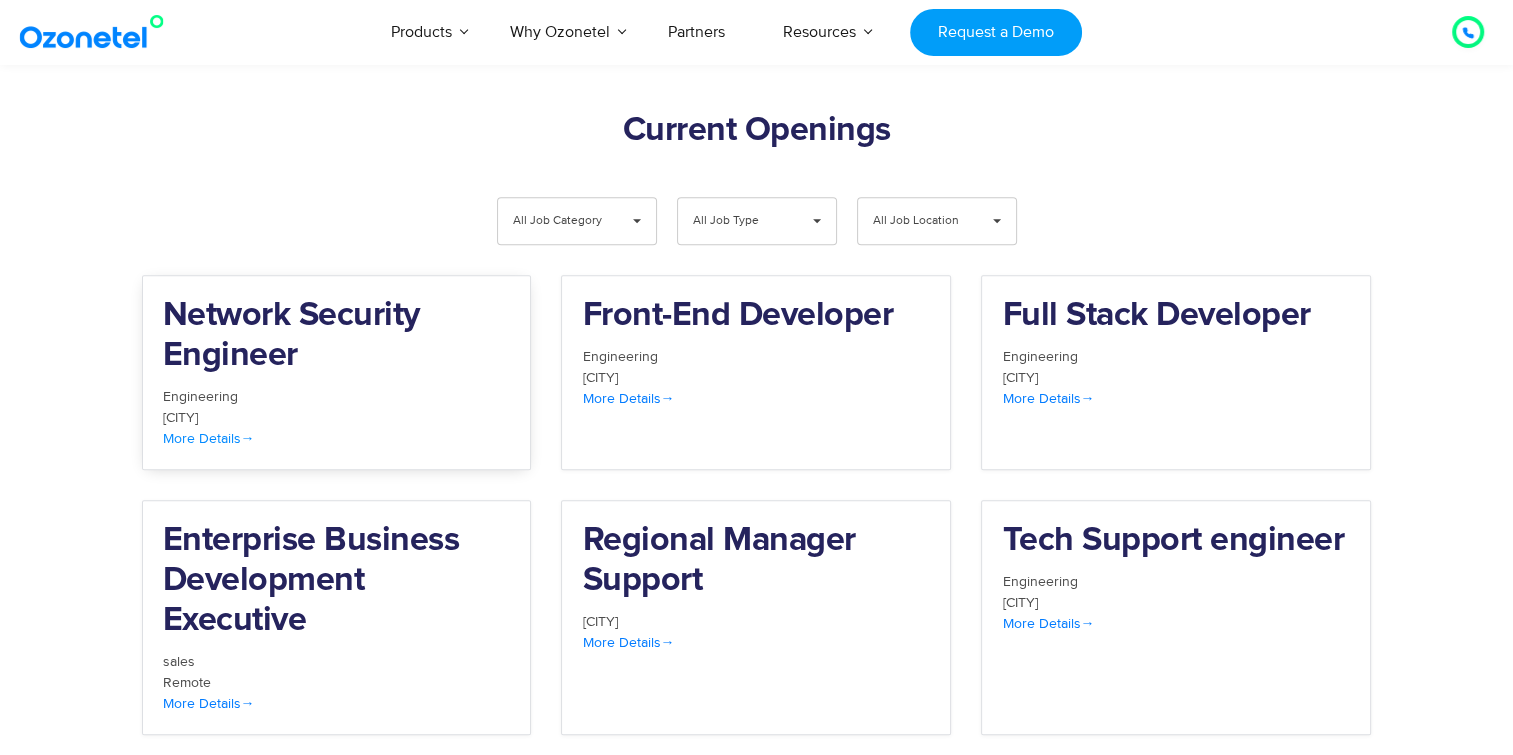 click on "More Details" at bounding box center (209, 438) 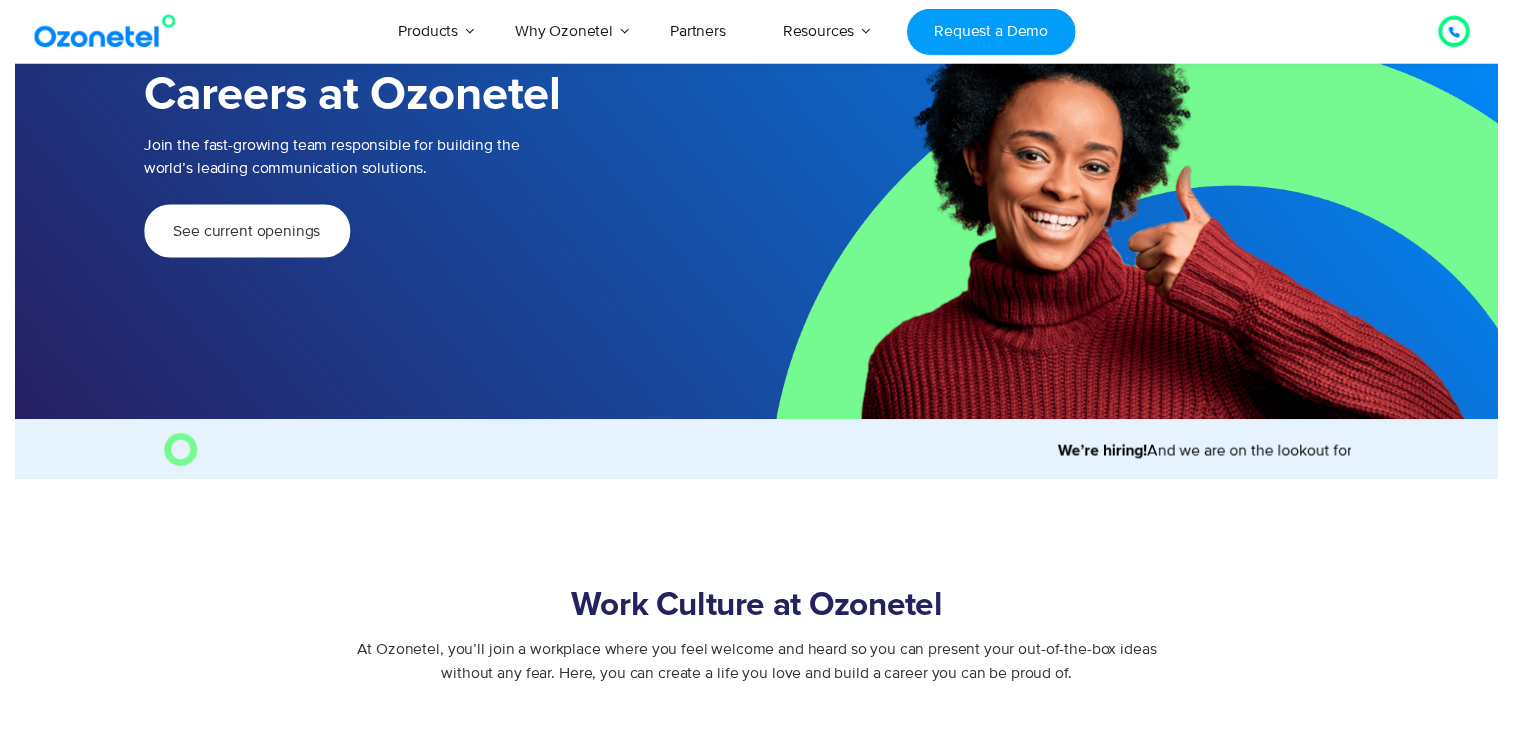 scroll, scrollTop: 0, scrollLeft: 0, axis: both 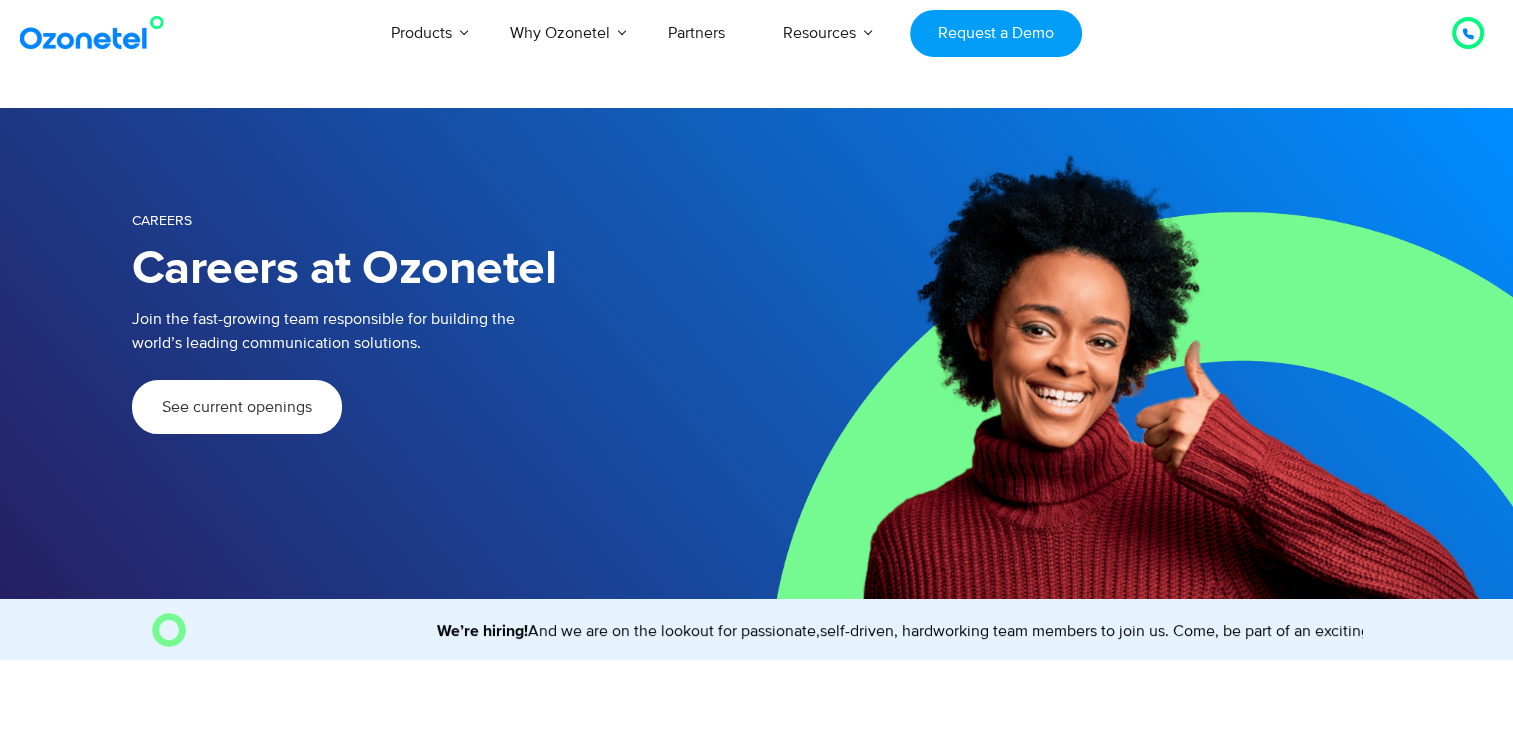 click at bounding box center [96, 33] 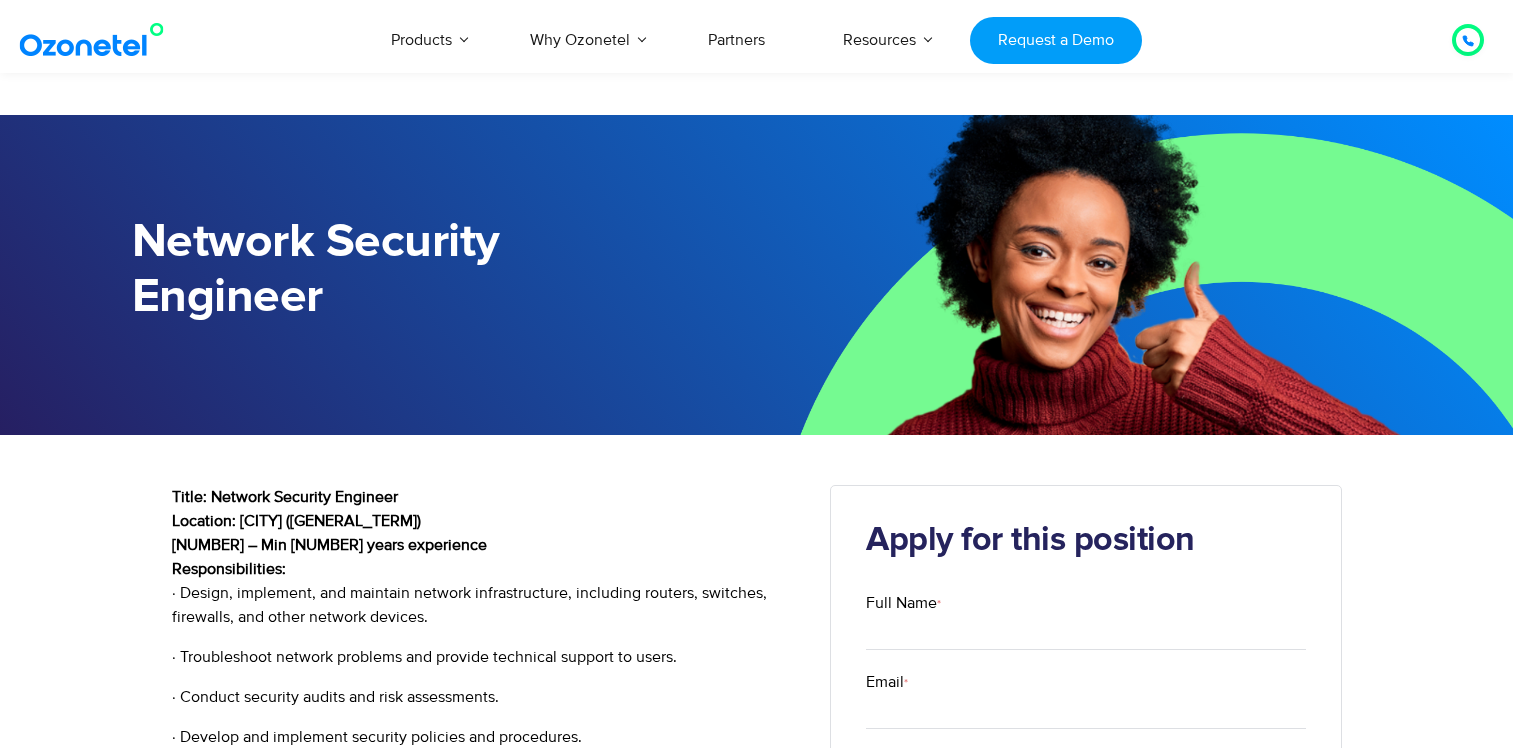 scroll, scrollTop: 200, scrollLeft: 0, axis: vertical 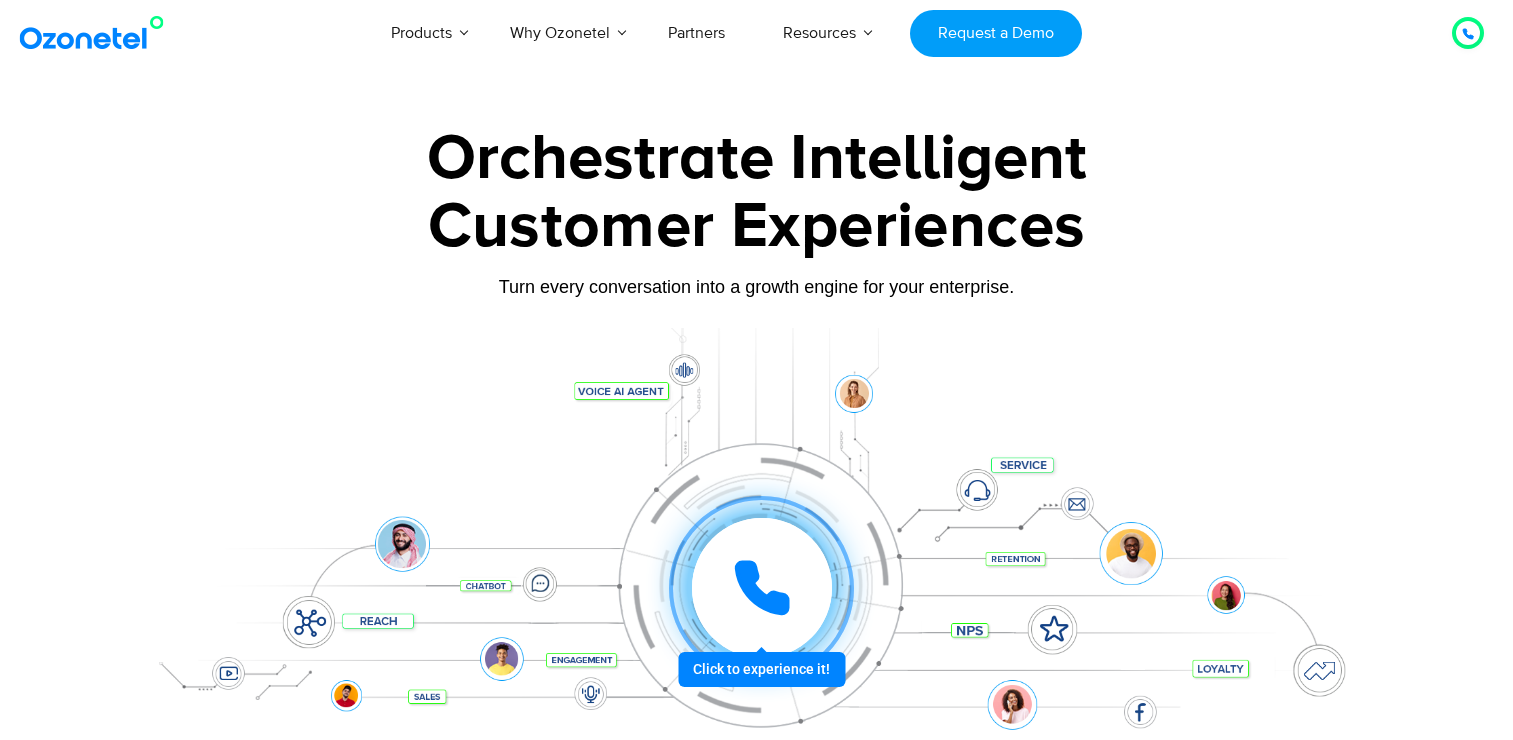 click at bounding box center [756, 447] 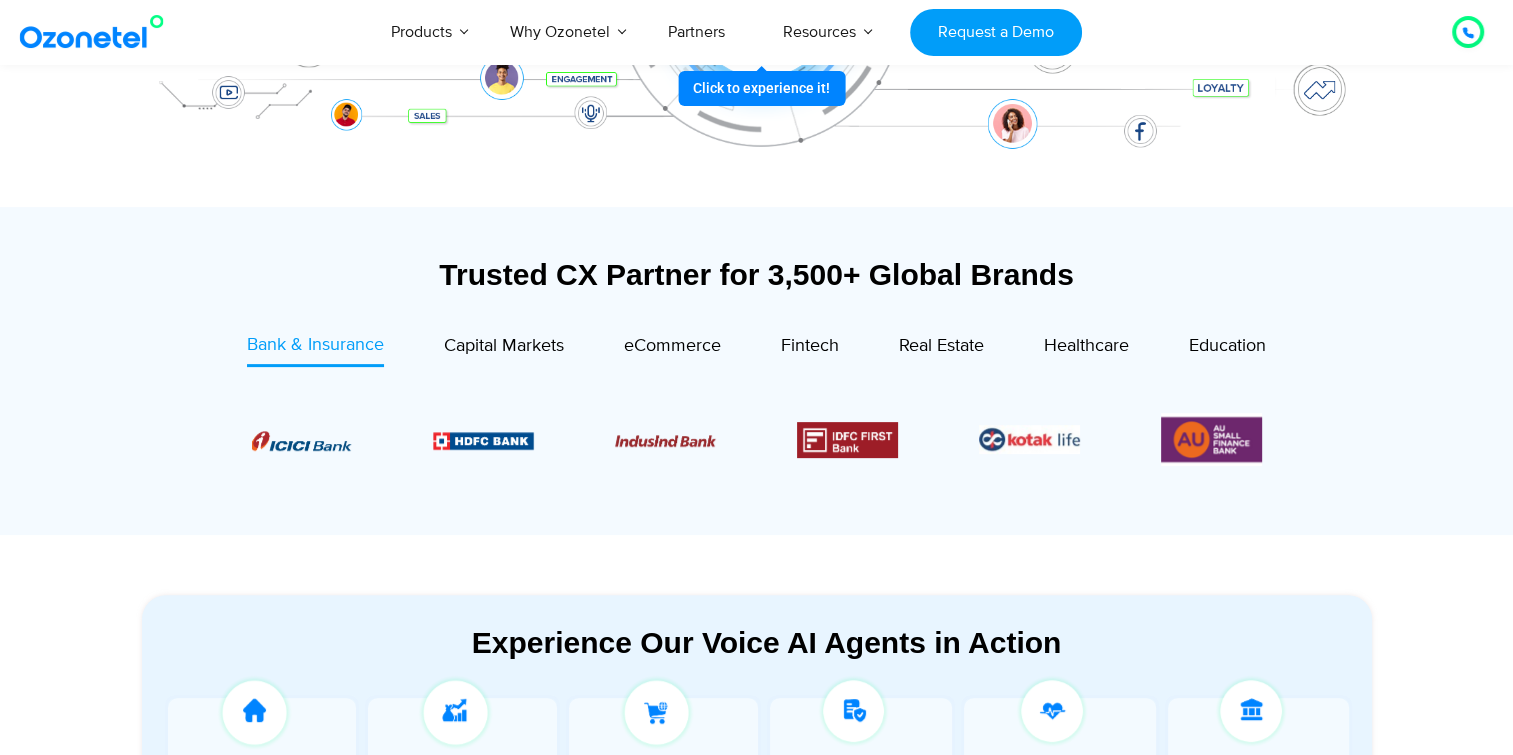 scroll, scrollTop: 937, scrollLeft: 0, axis: vertical 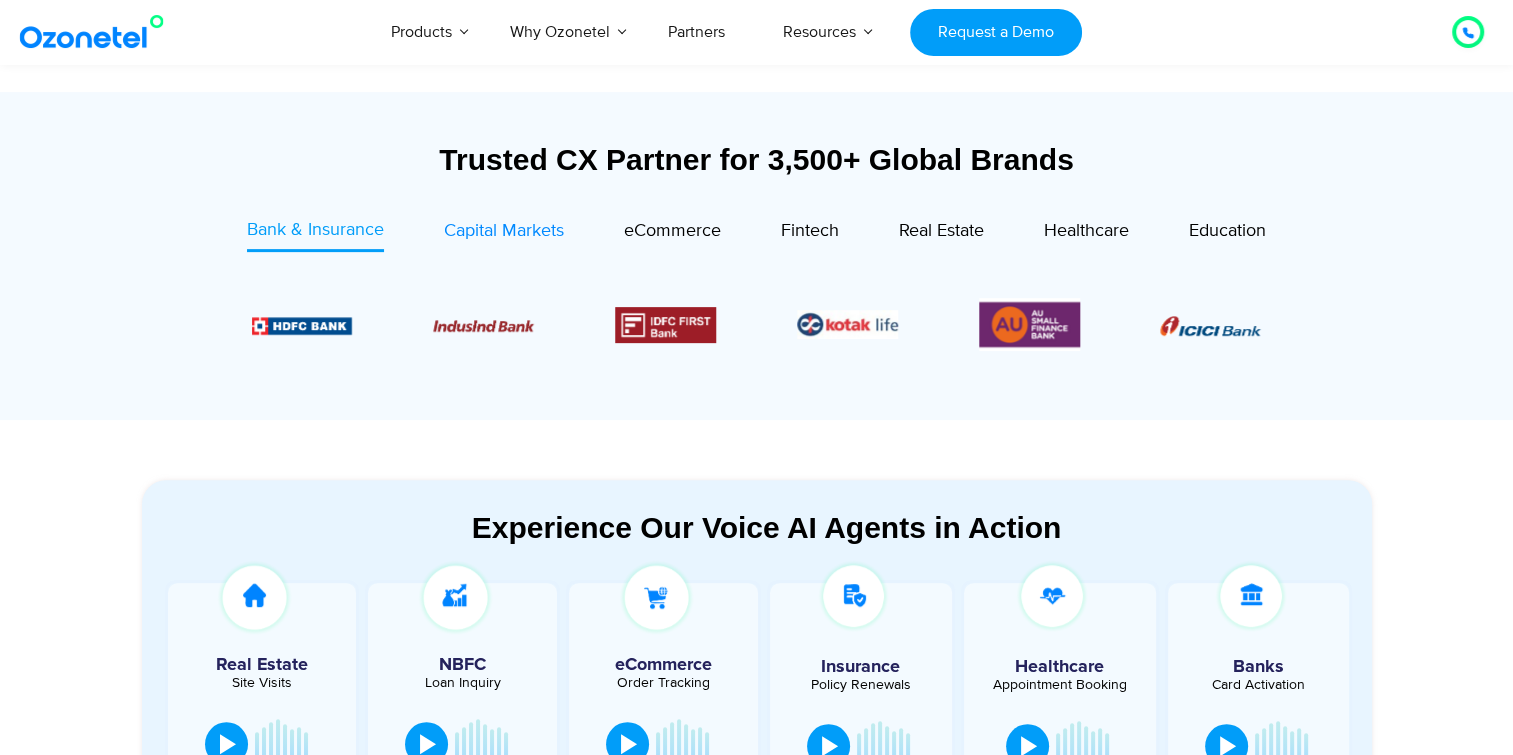 click on "Capital Markets" at bounding box center [504, 231] 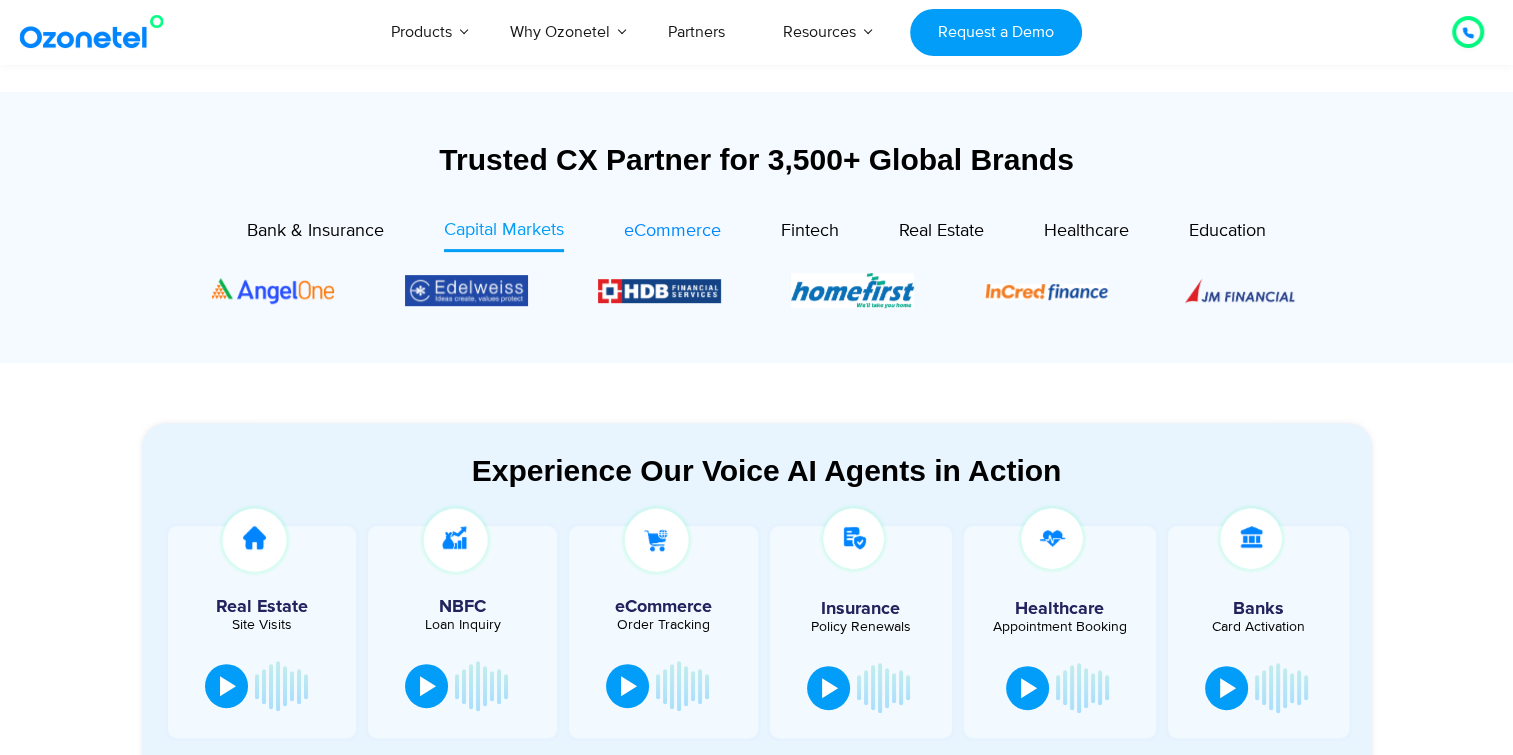 click on "eCommerce" at bounding box center (672, 231) 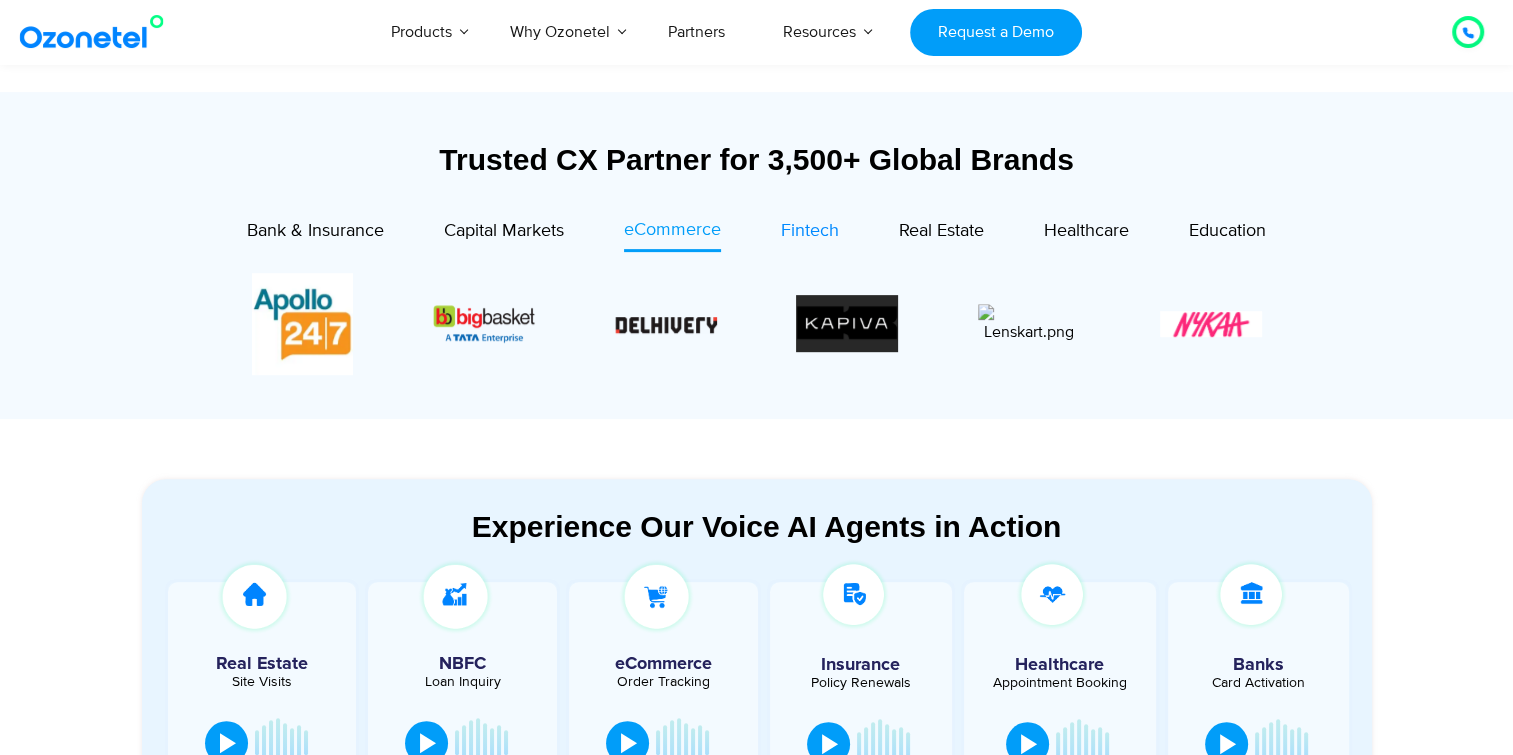 click on "Fintech" at bounding box center (810, 231) 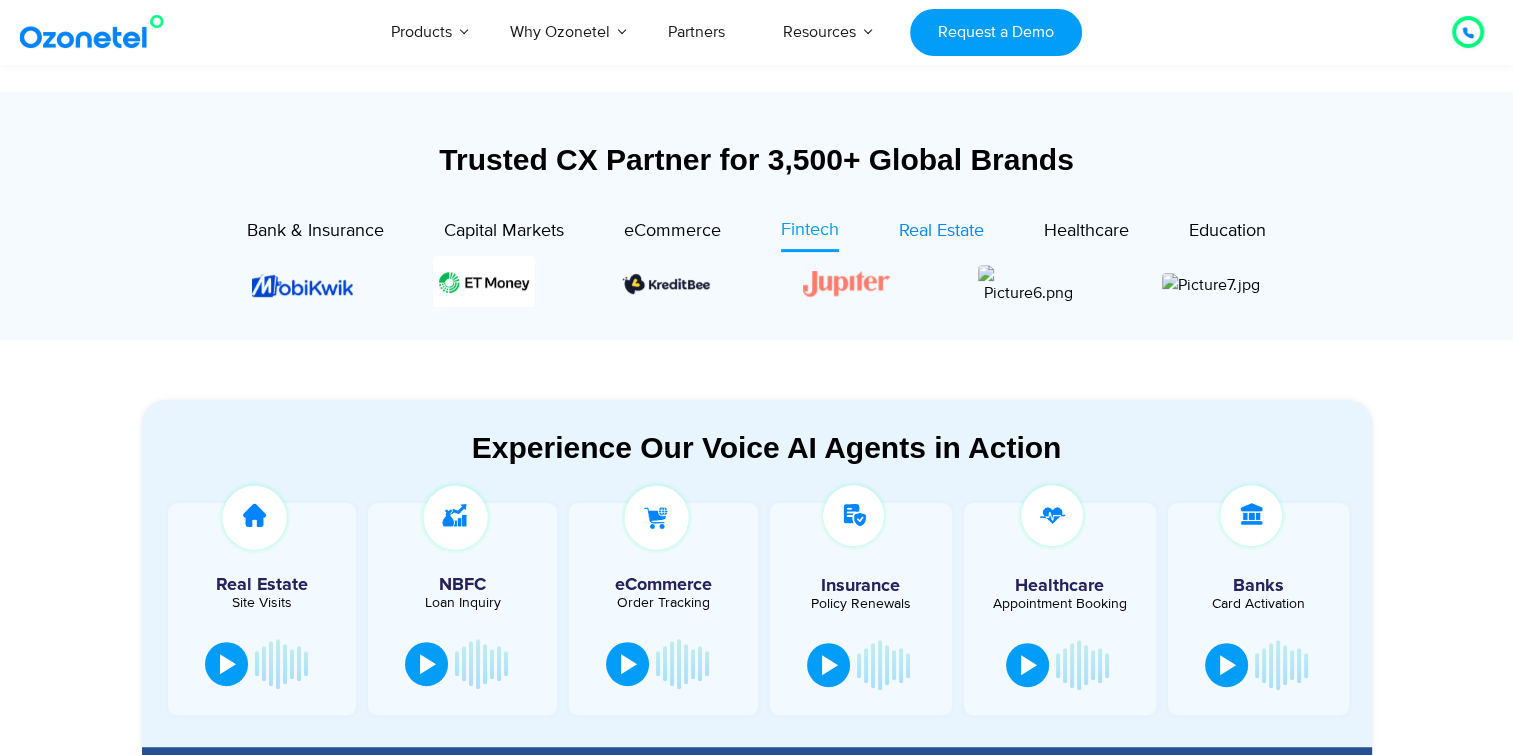 click on "Real Estate" at bounding box center (941, 231) 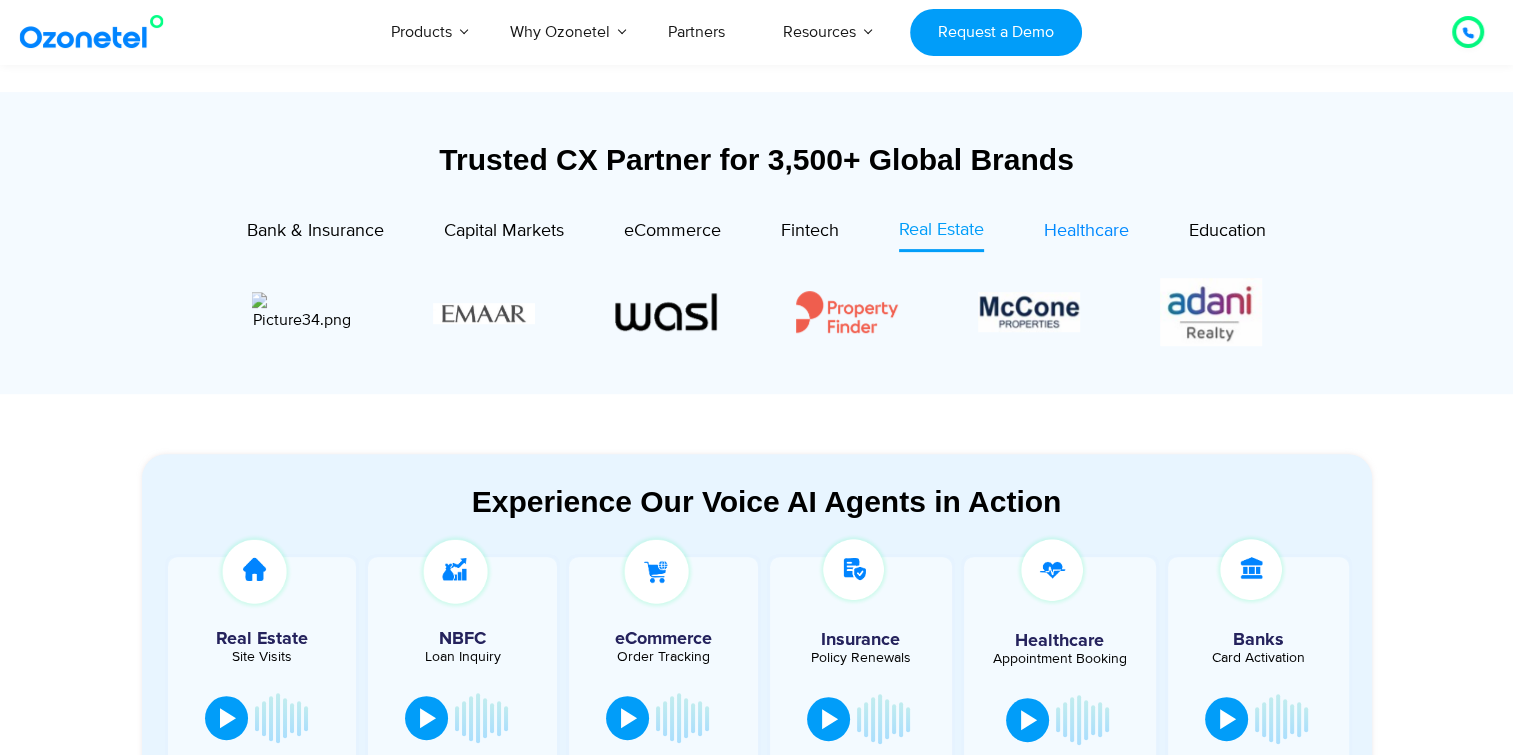 click on "Healthcare" at bounding box center (1086, 231) 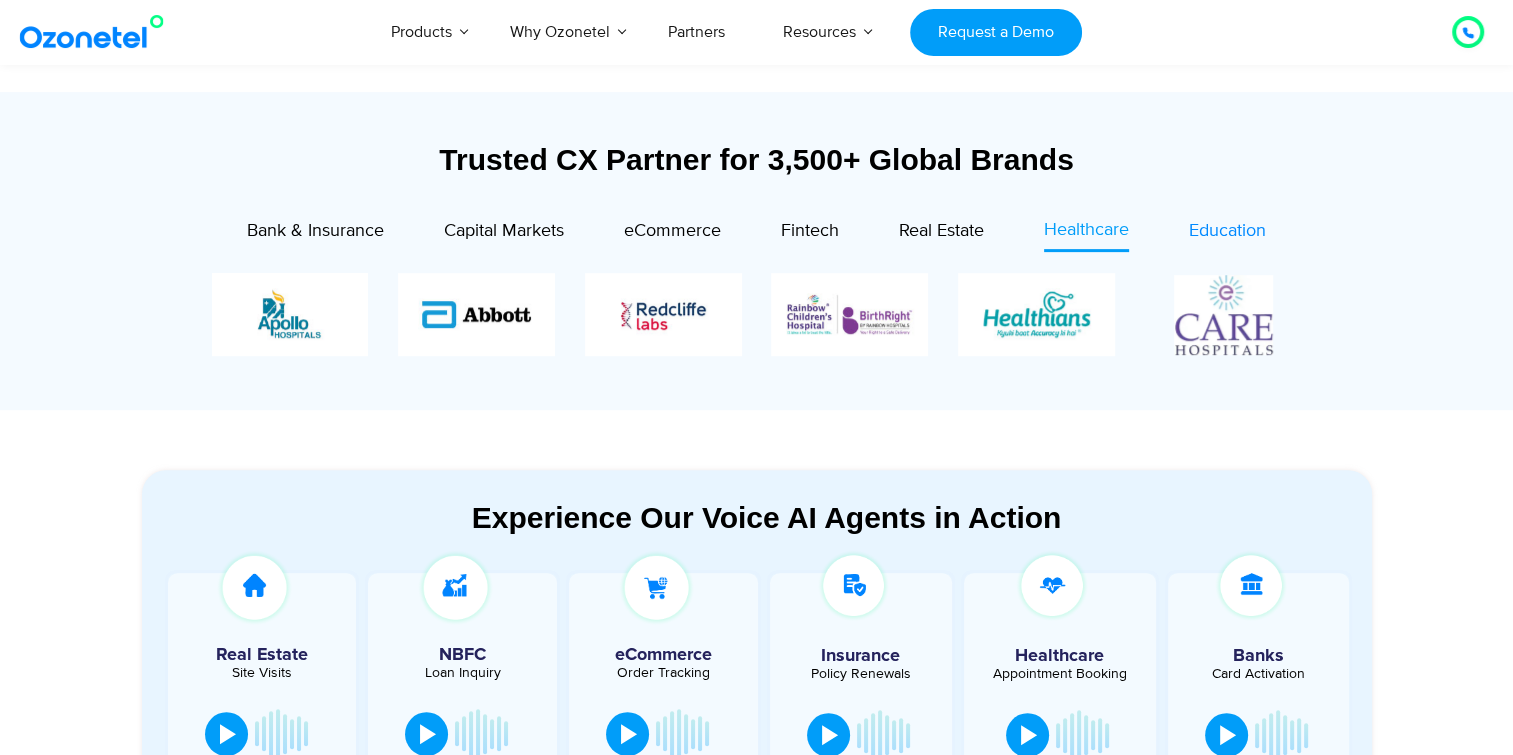 click on "Education" at bounding box center [1227, 231] 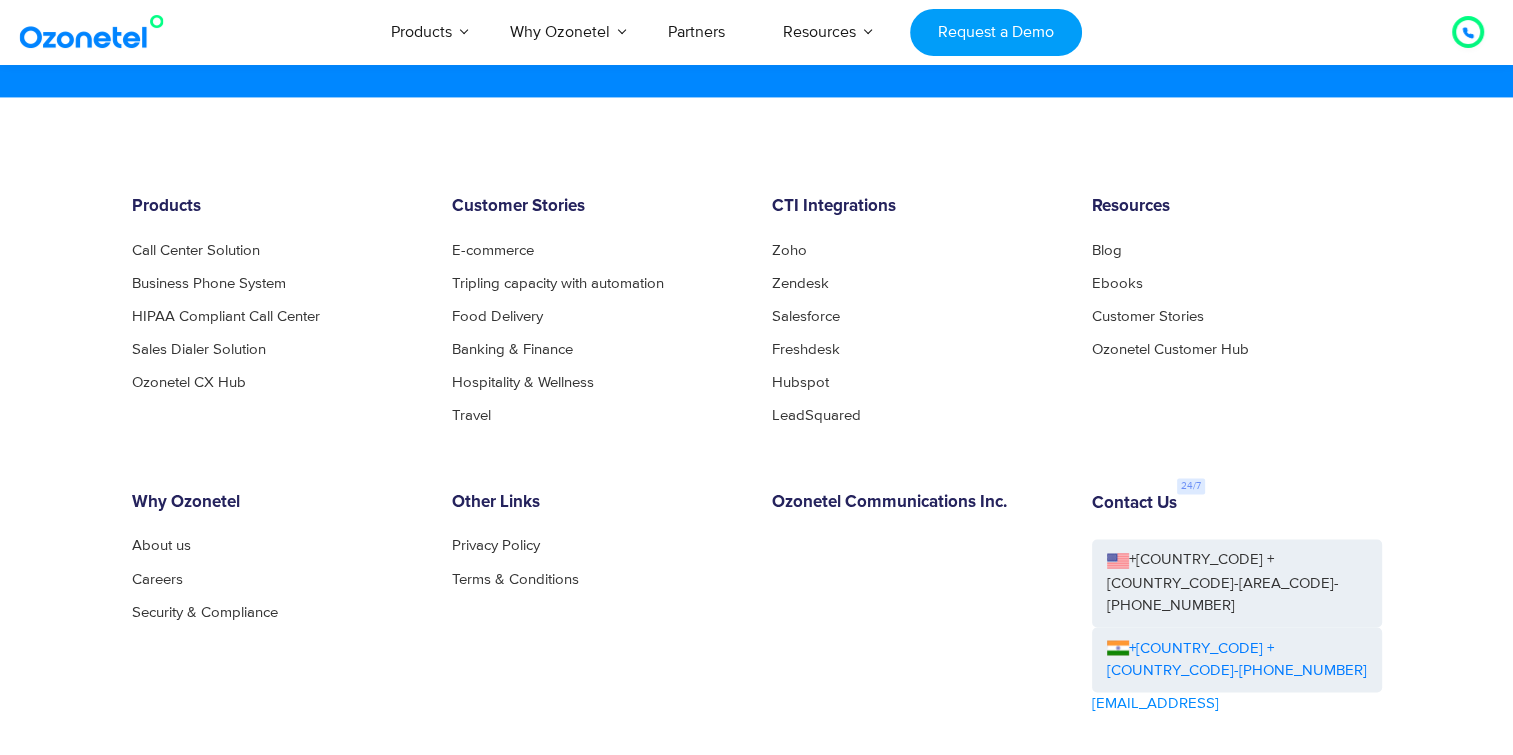scroll, scrollTop: 10736, scrollLeft: 0, axis: vertical 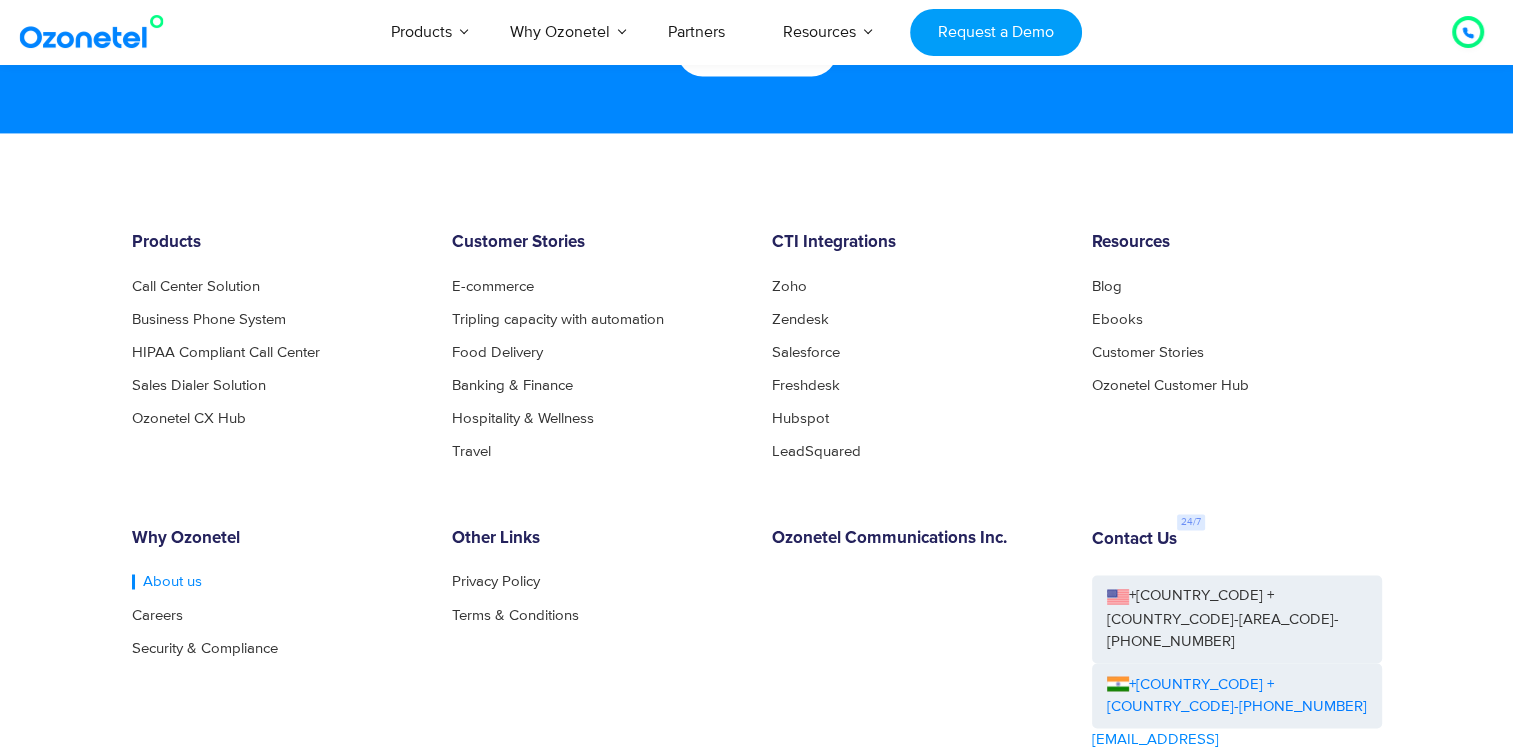 click on "About us" at bounding box center (167, 581) 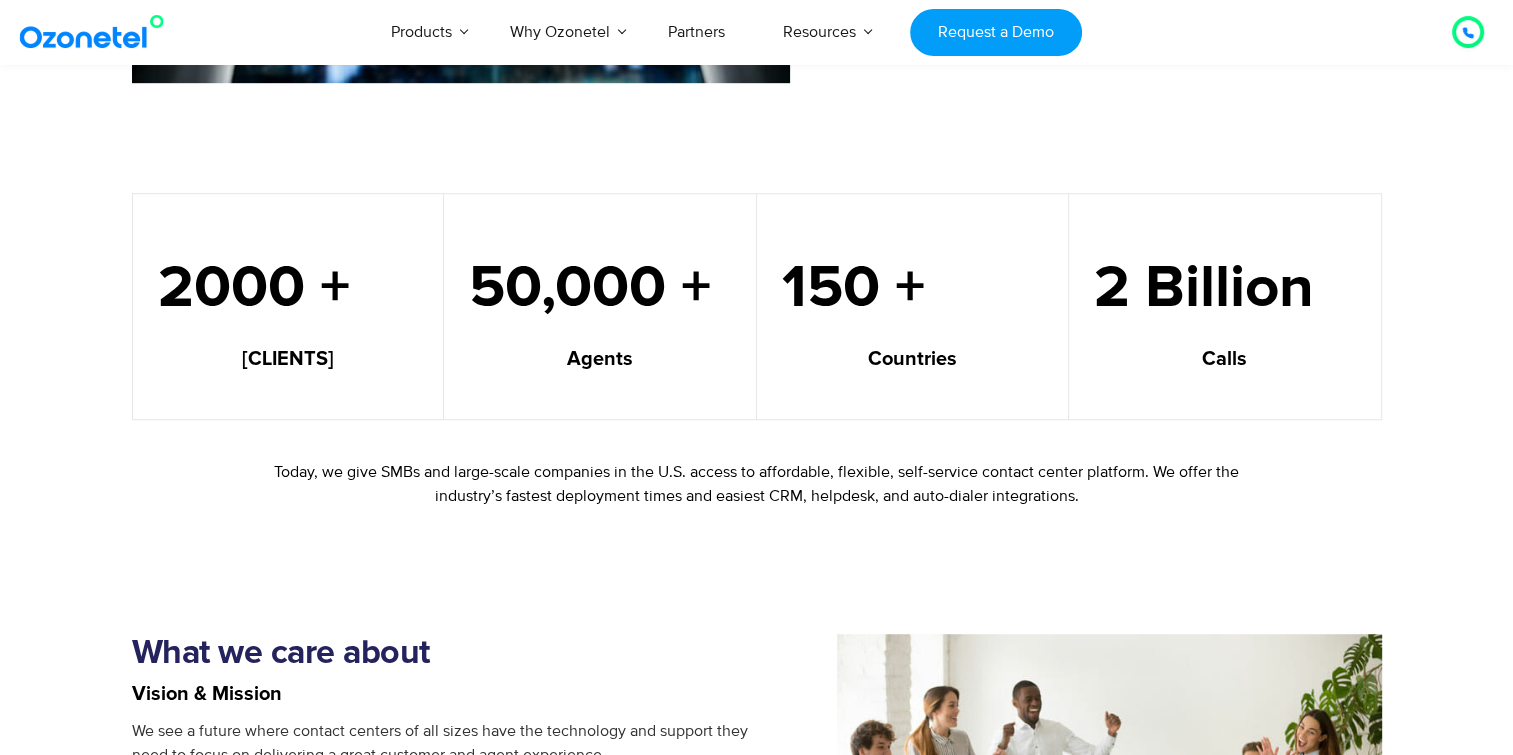 scroll, scrollTop: 1500, scrollLeft: 0, axis: vertical 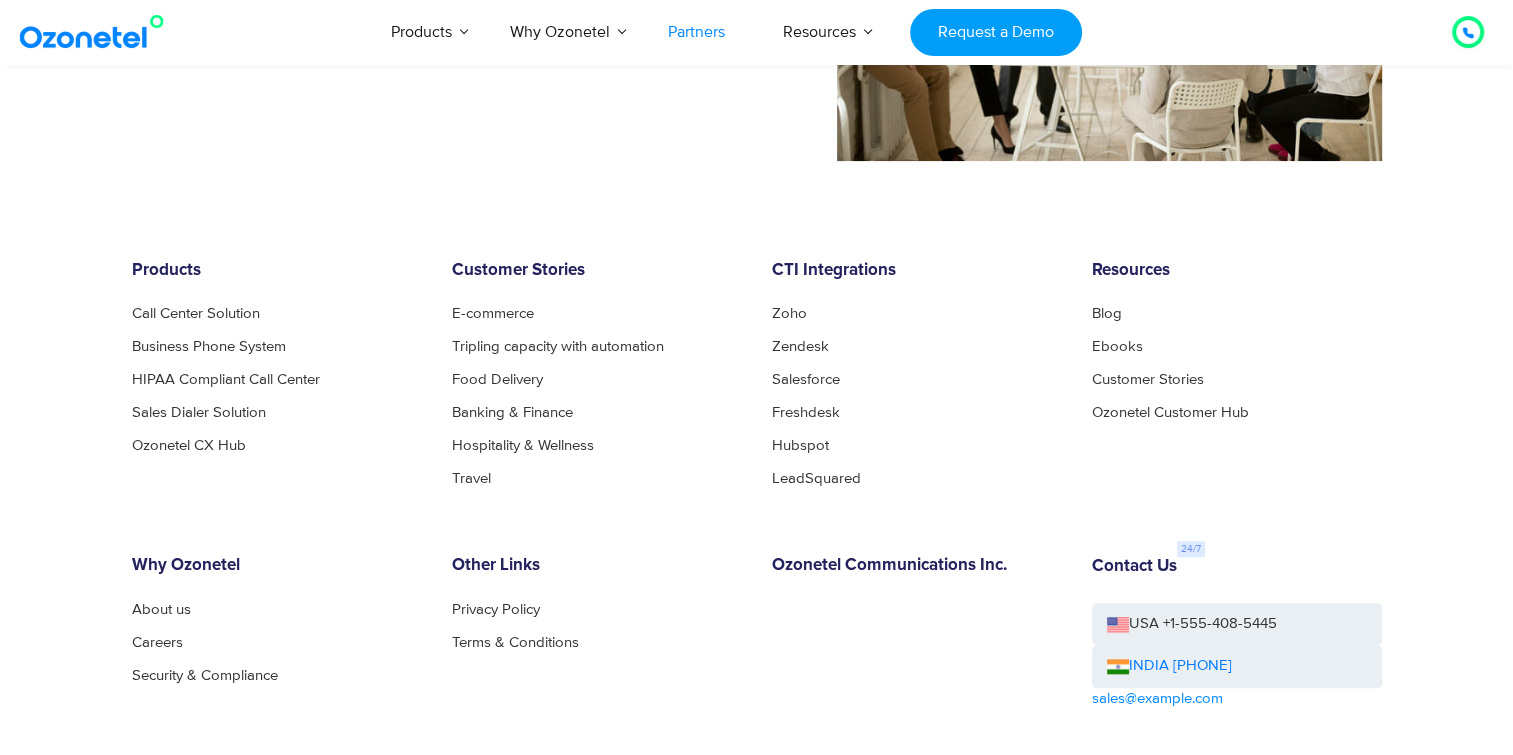 click on "Partners" at bounding box center [696, 32] 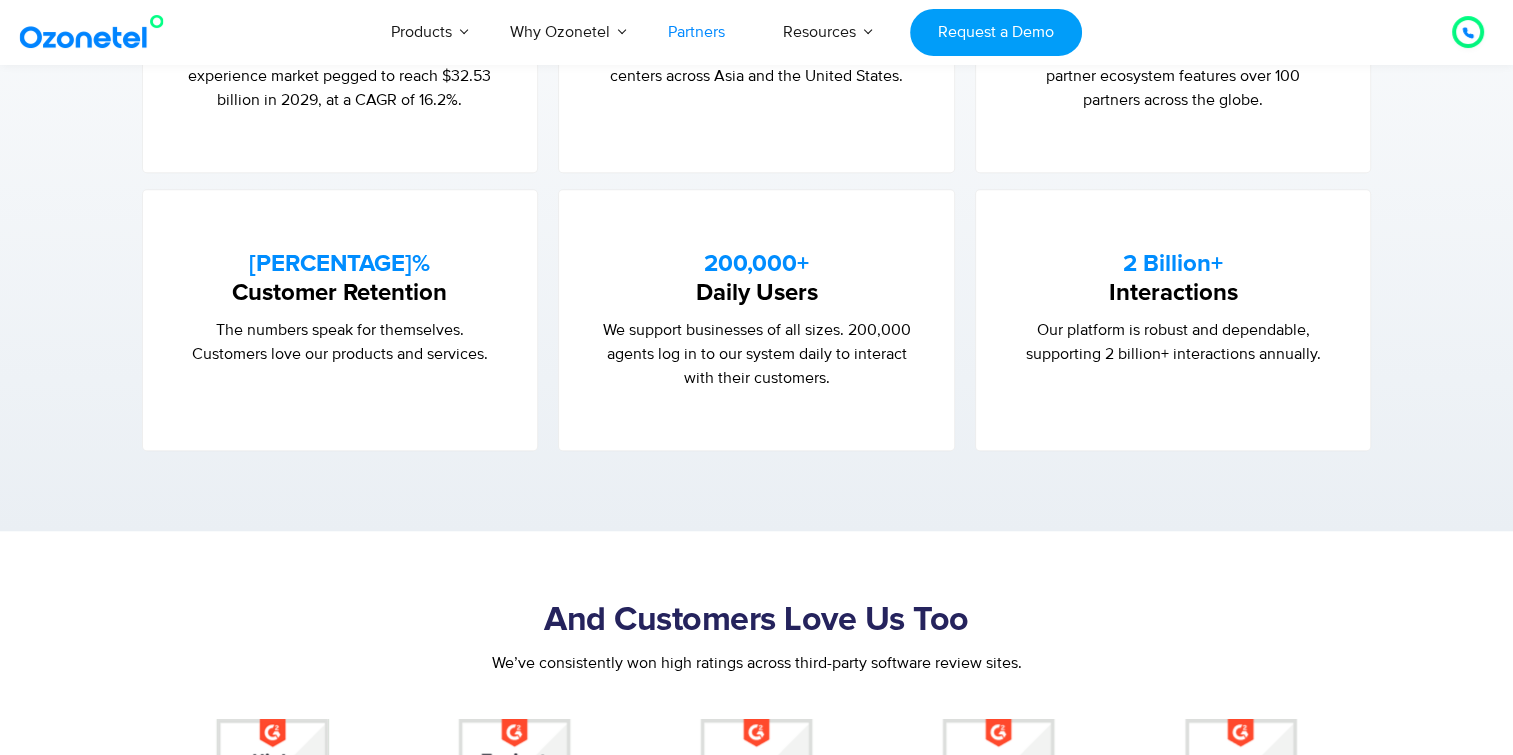scroll, scrollTop: 1496, scrollLeft: 0, axis: vertical 